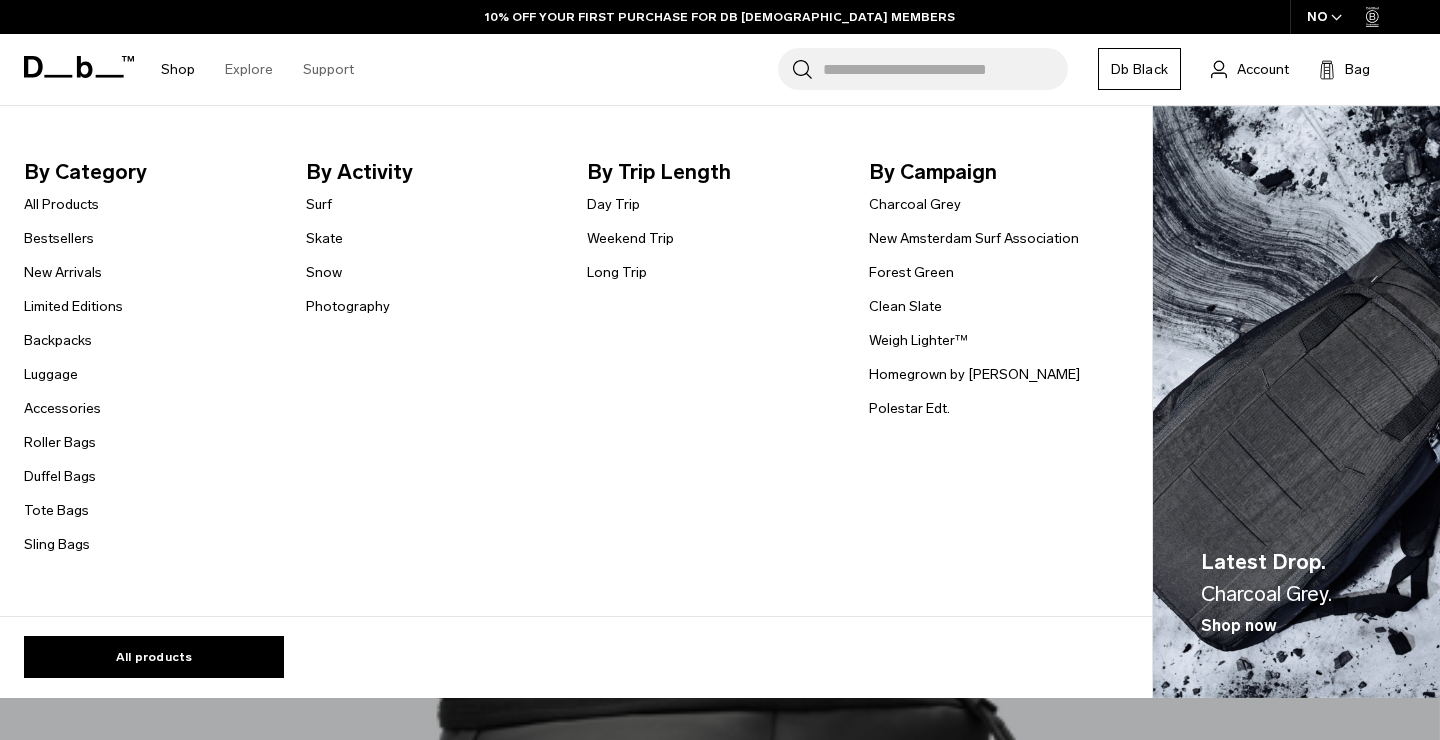 scroll, scrollTop: 0, scrollLeft: 0, axis: both 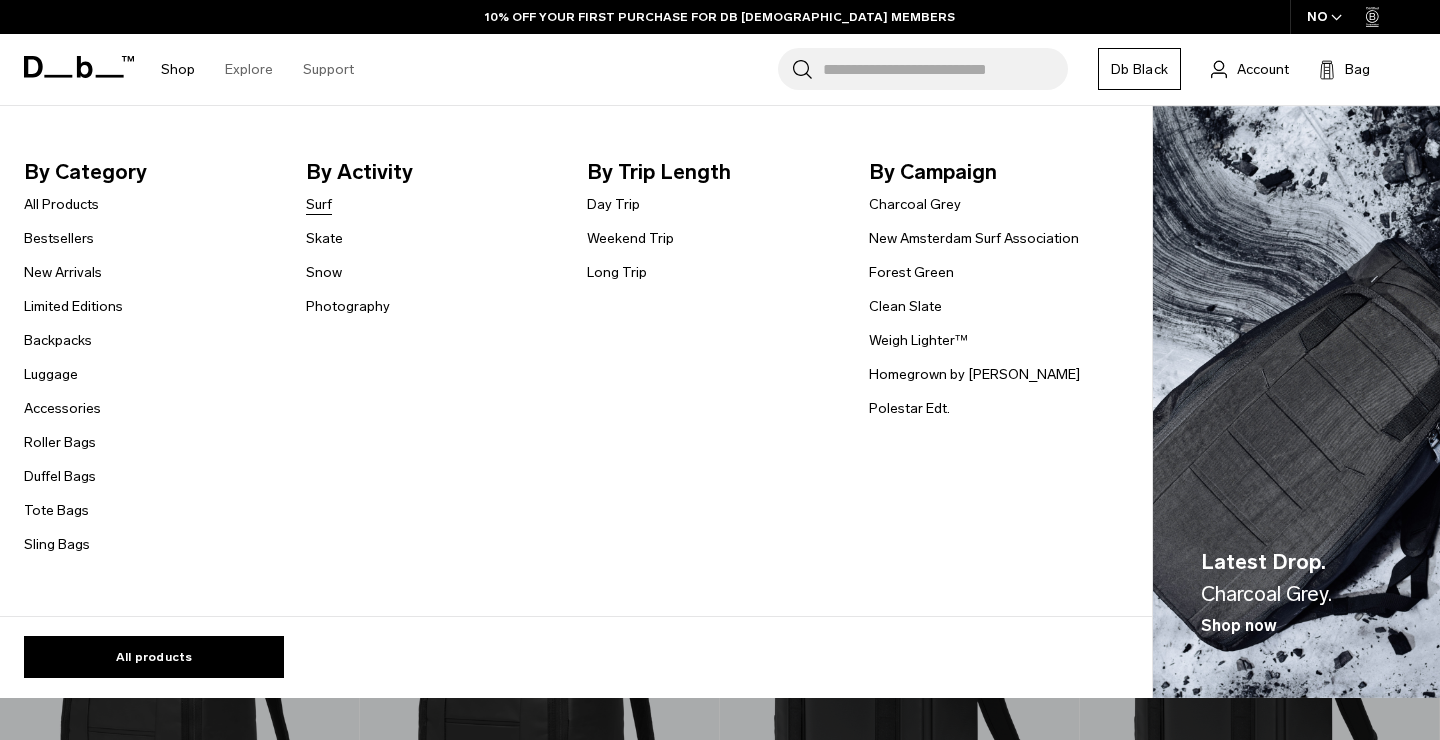 click on "Surf" at bounding box center [319, 204] 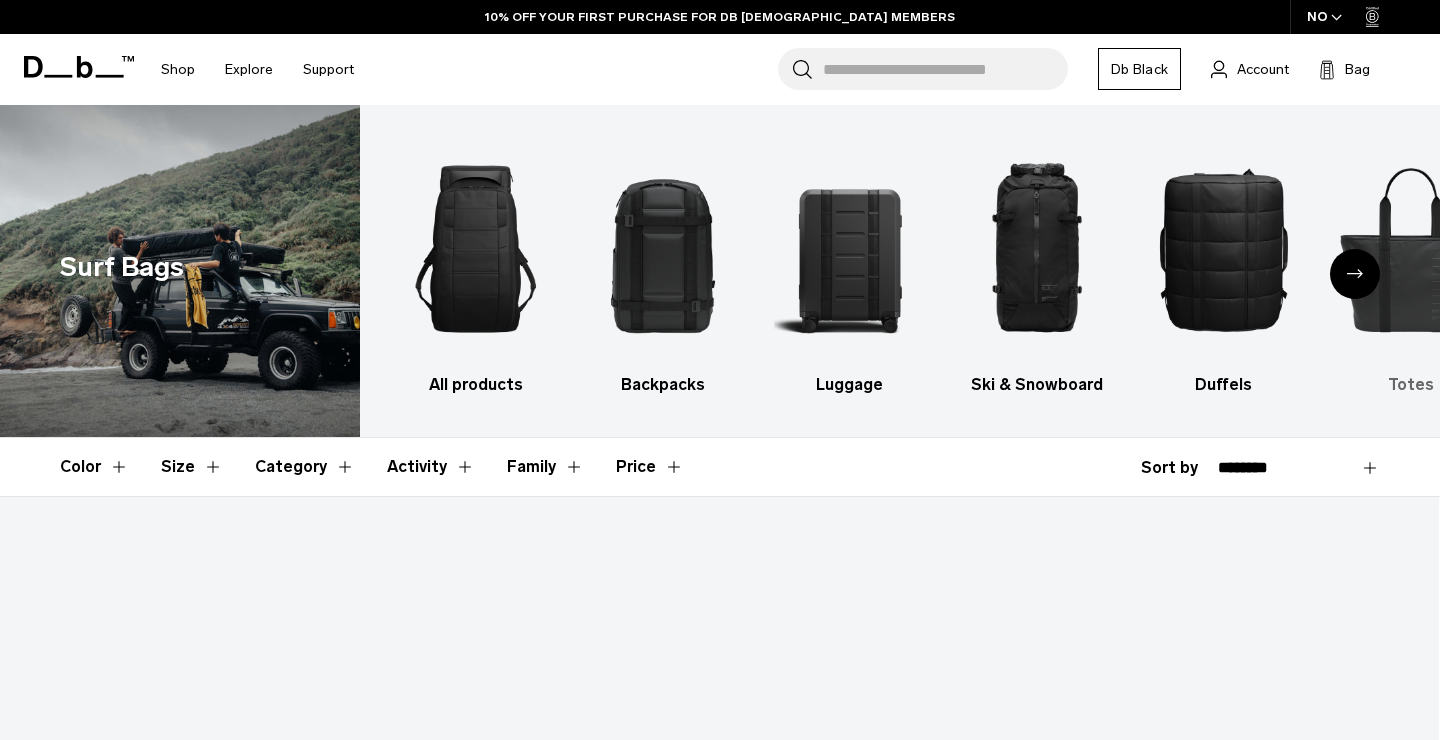 scroll, scrollTop: 0, scrollLeft: 0, axis: both 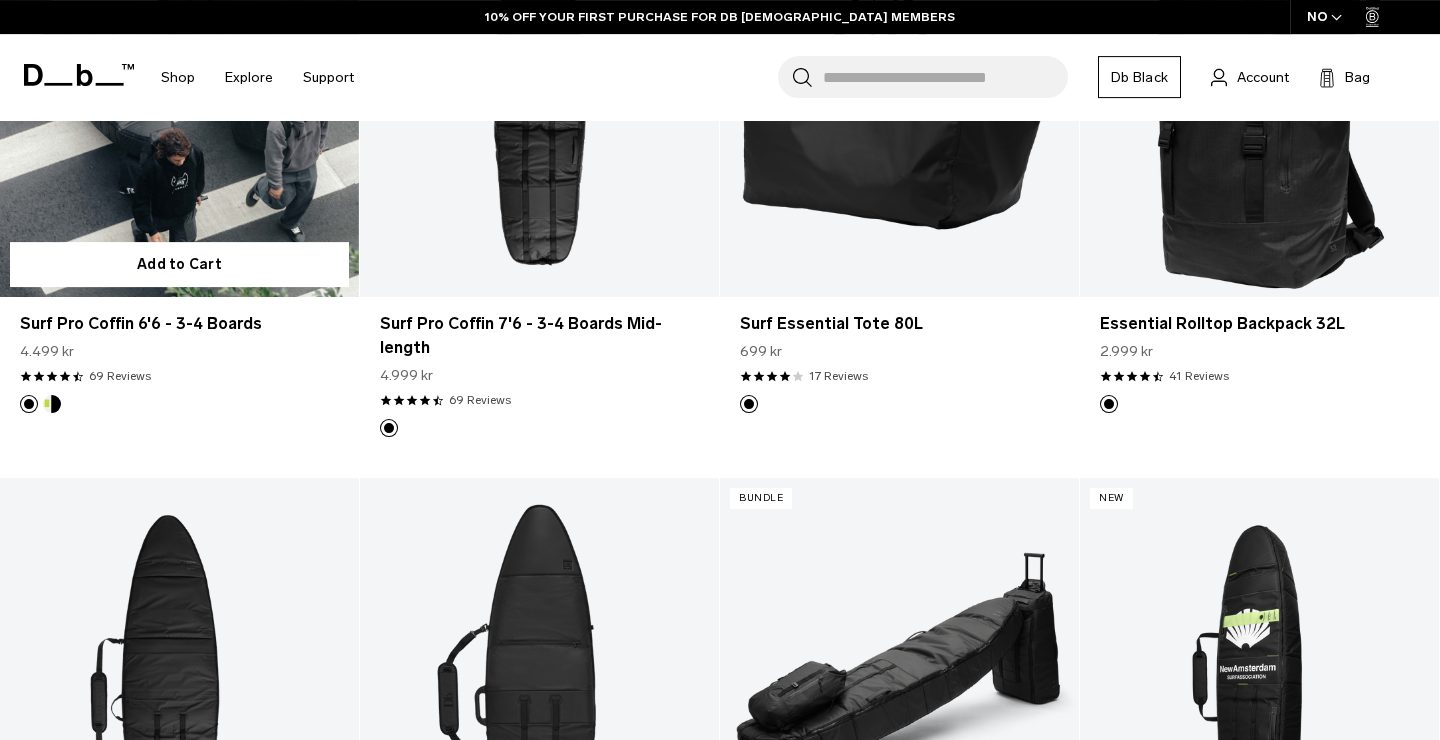 click at bounding box center (179, 97) 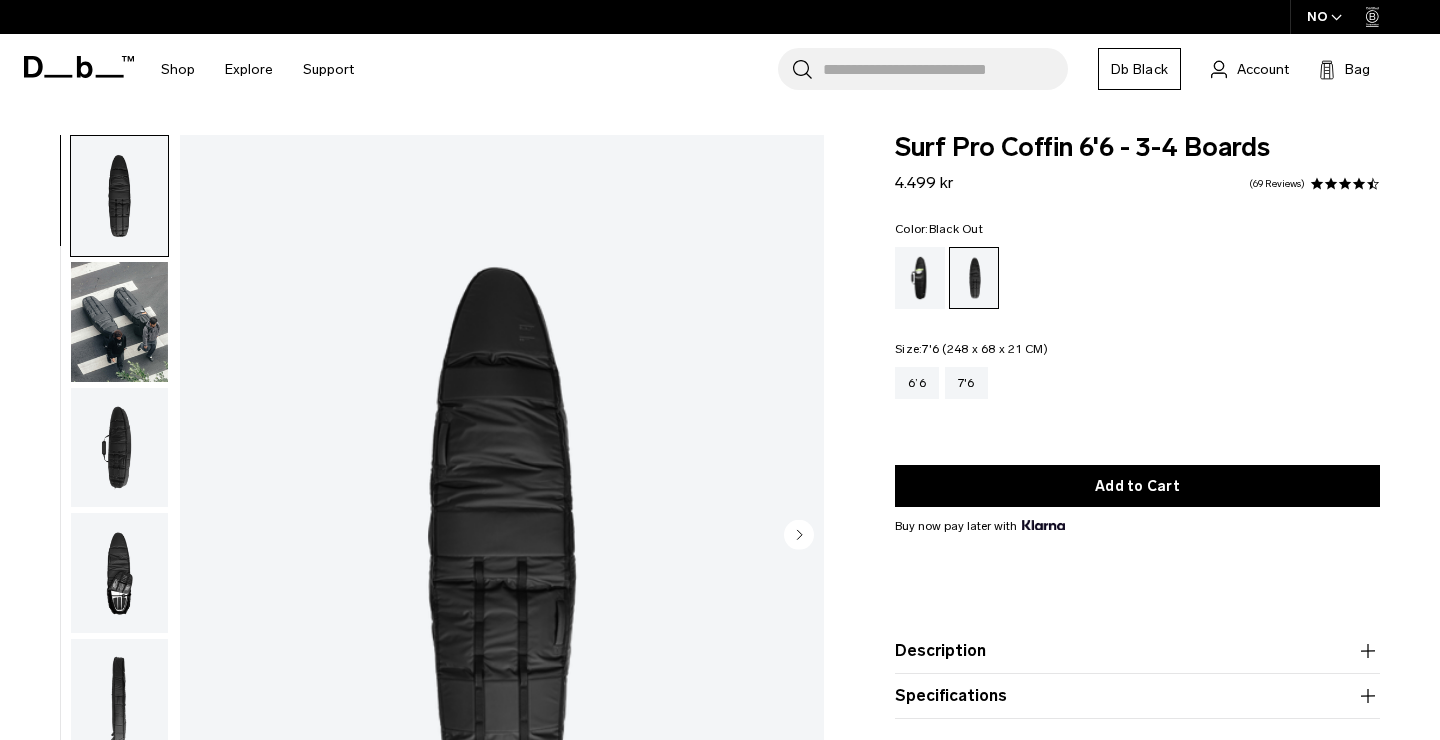click on "7'6" at bounding box center (966, 383) 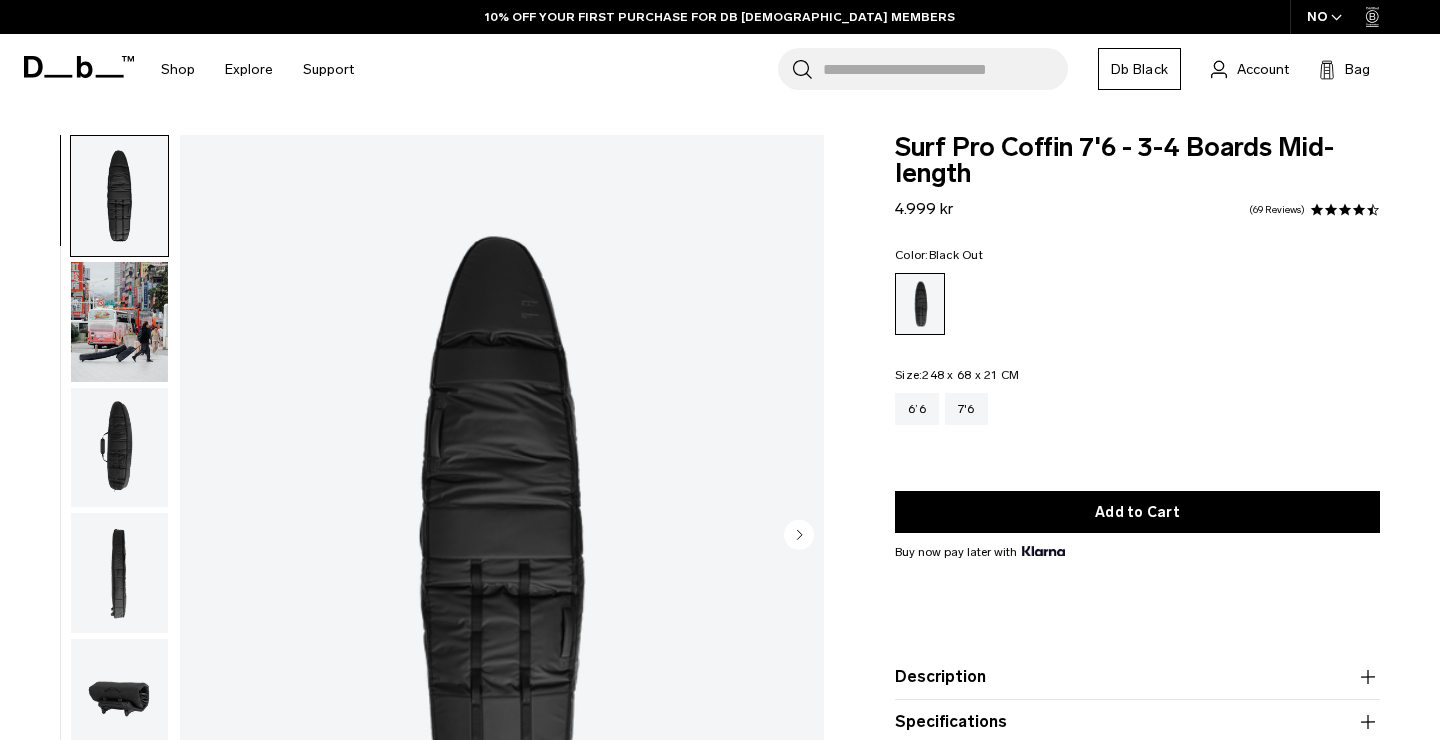 scroll, scrollTop: 0, scrollLeft: 0, axis: both 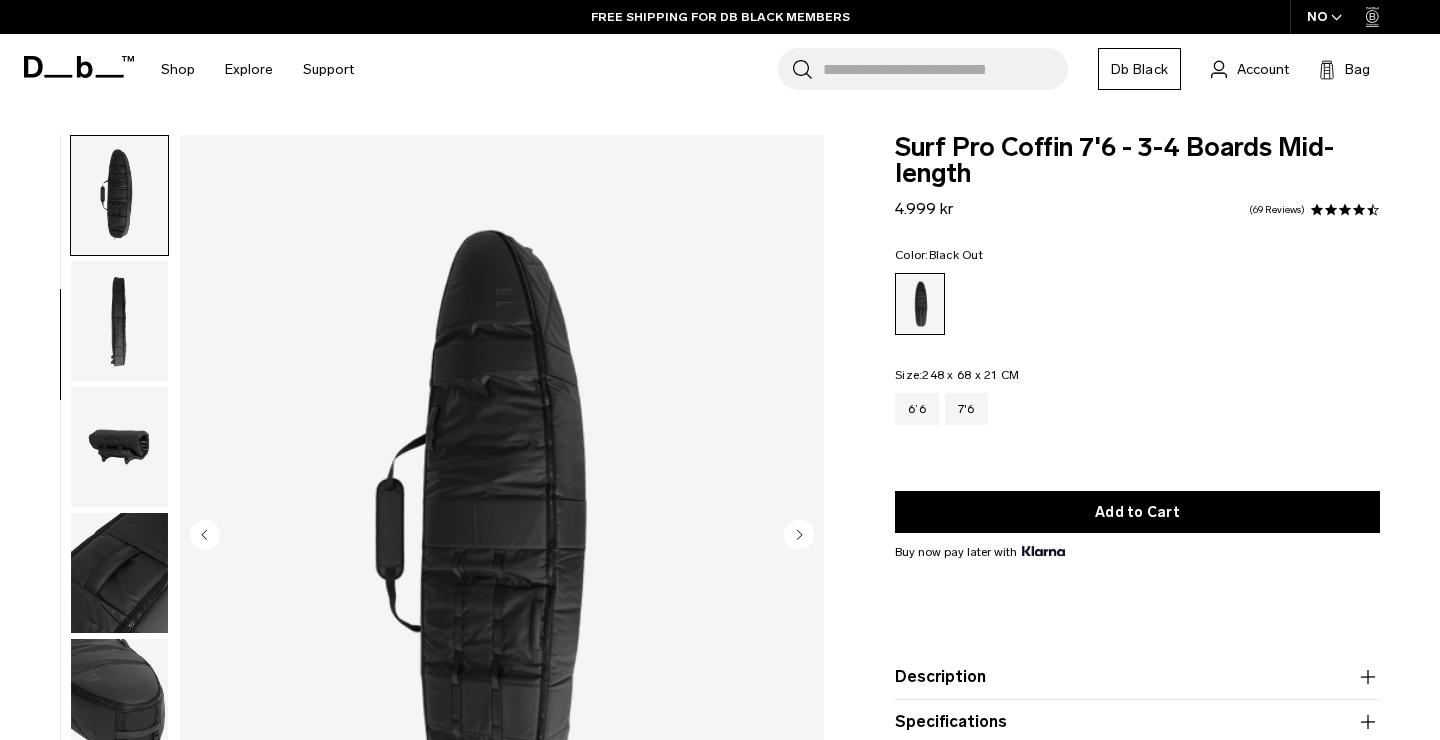 click at bounding box center (119, 447) 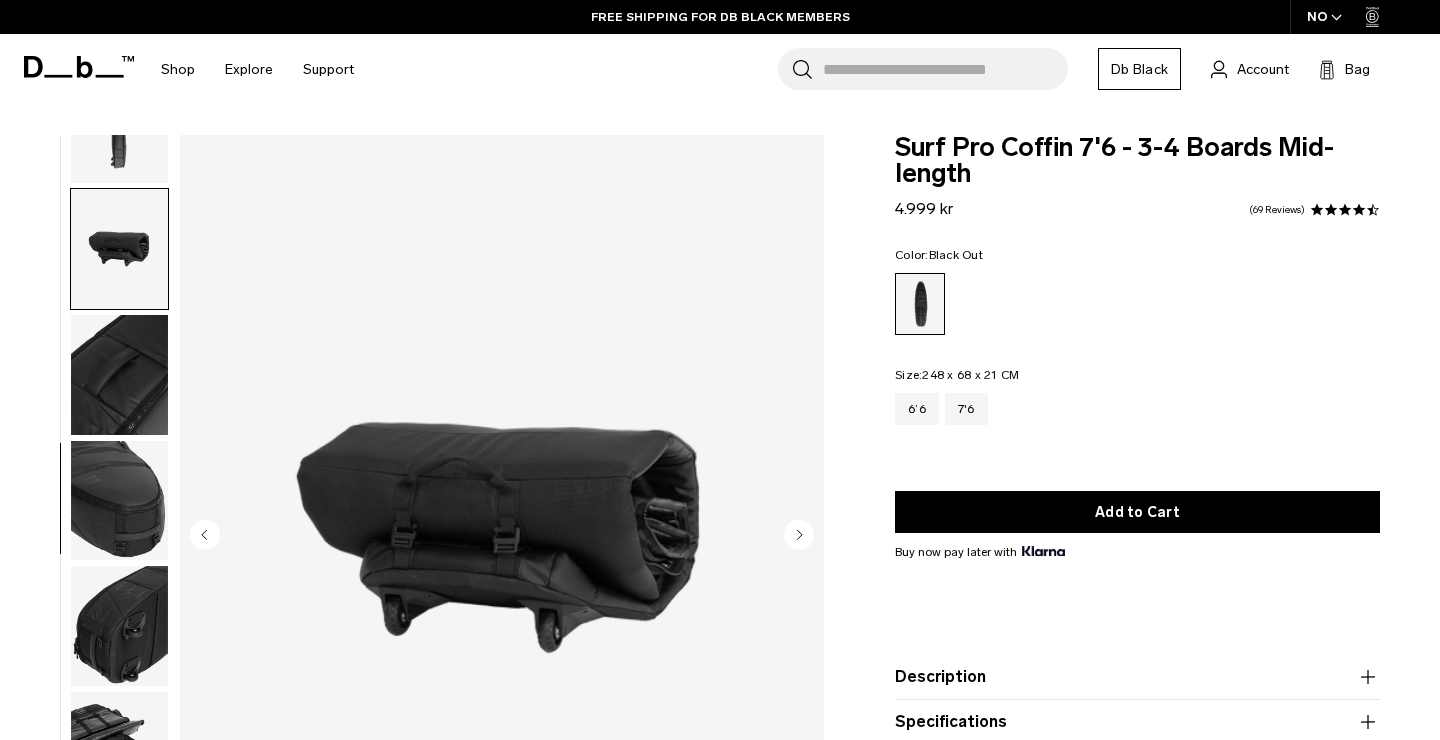 scroll, scrollTop: 450, scrollLeft: 0, axis: vertical 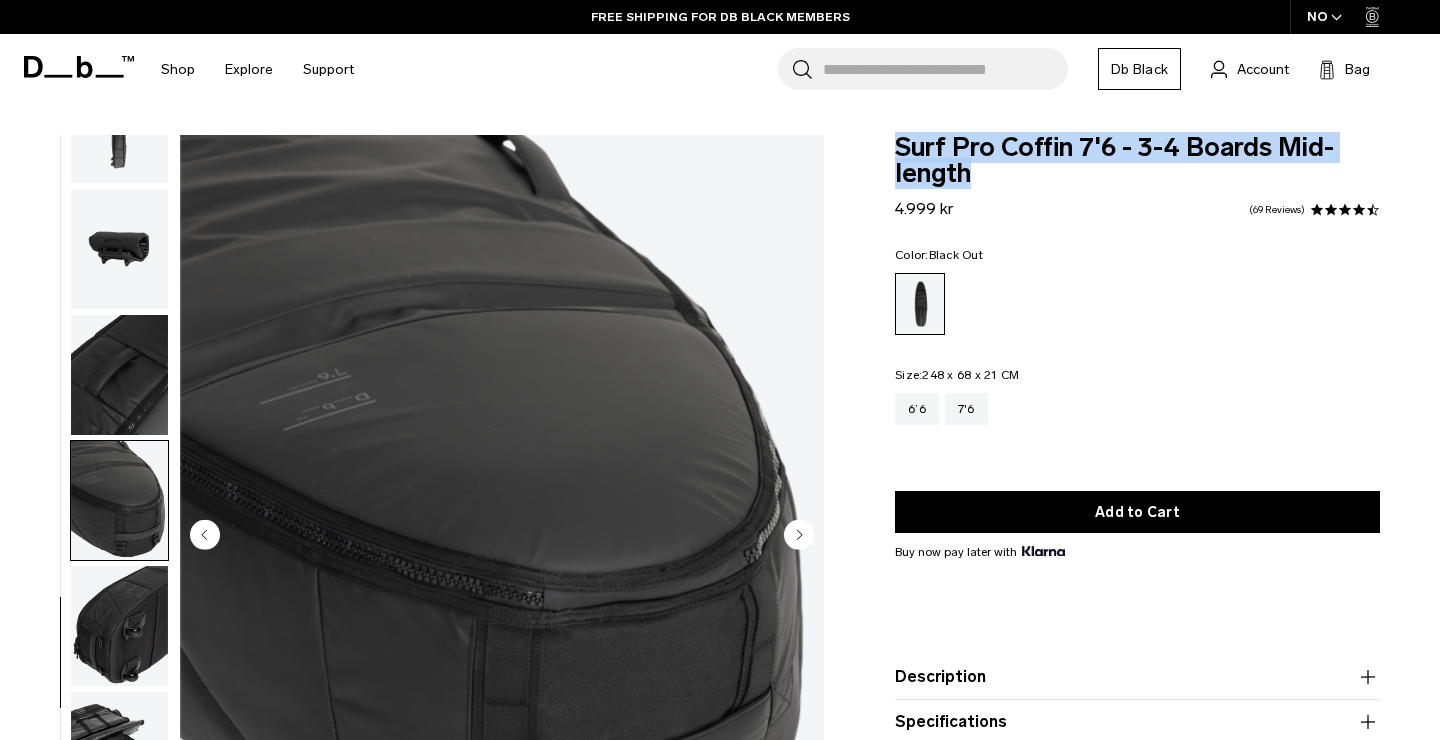 drag, startPoint x: 891, startPoint y: 146, endPoint x: 986, endPoint y: 203, distance: 110.788086 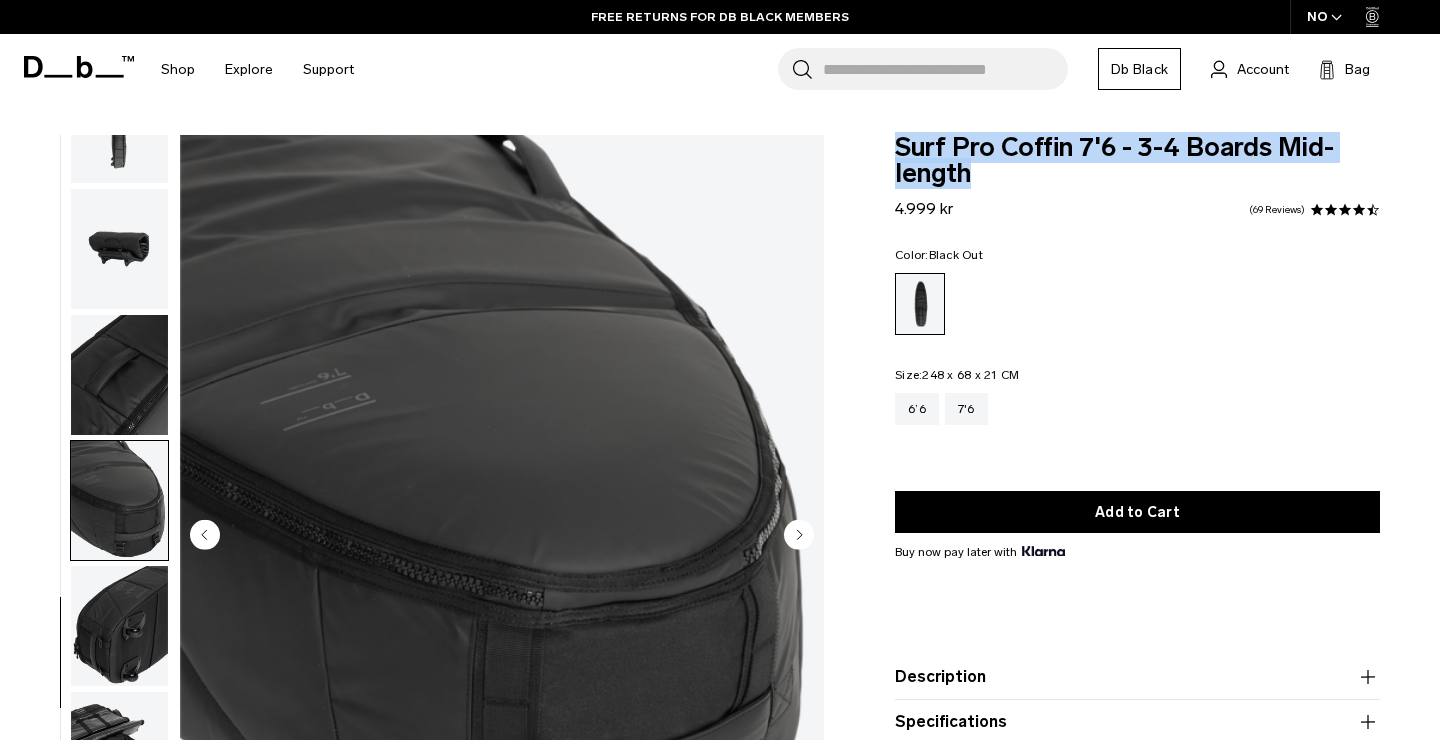 copy on "Surf Pro Coffin 7'6 - 3-4 Boards Mid-length" 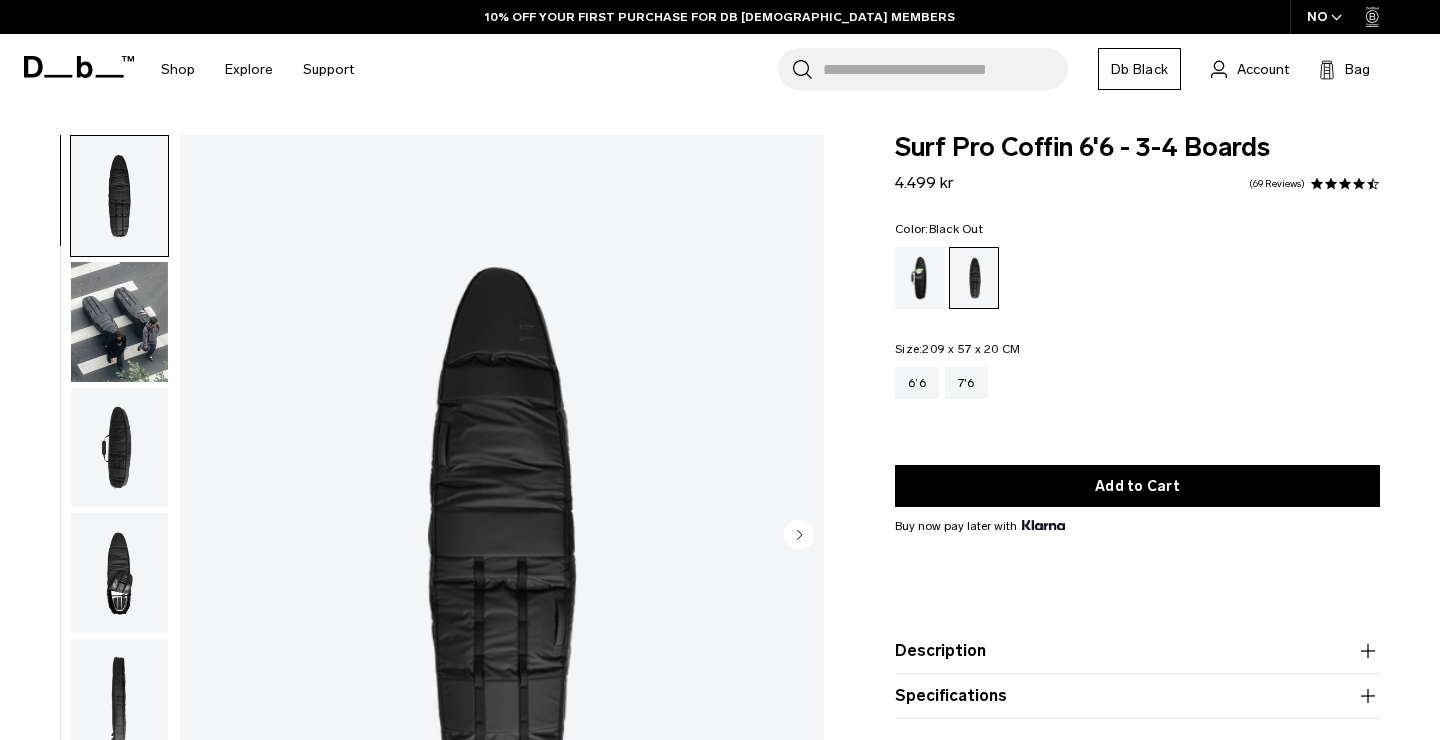 scroll, scrollTop: 0, scrollLeft: 0, axis: both 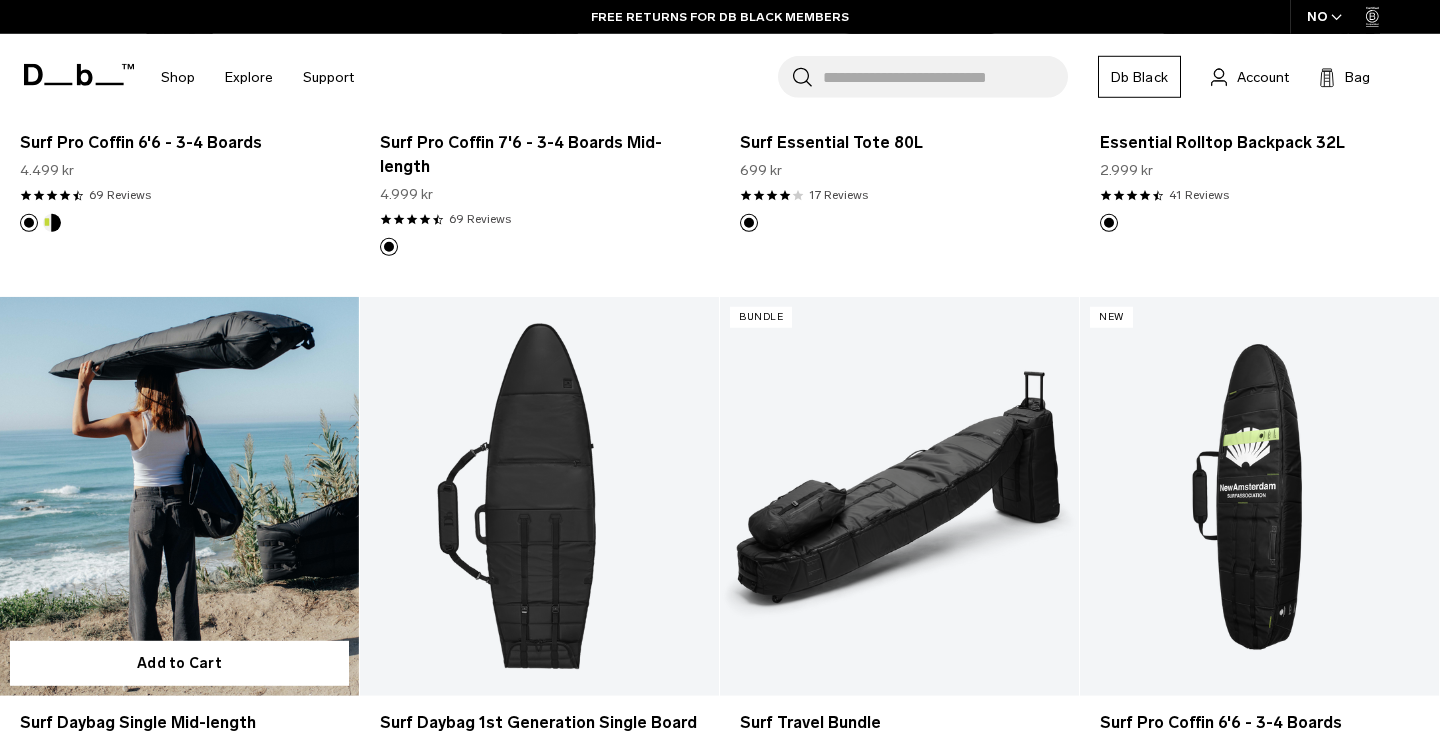 click at bounding box center [179, 496] 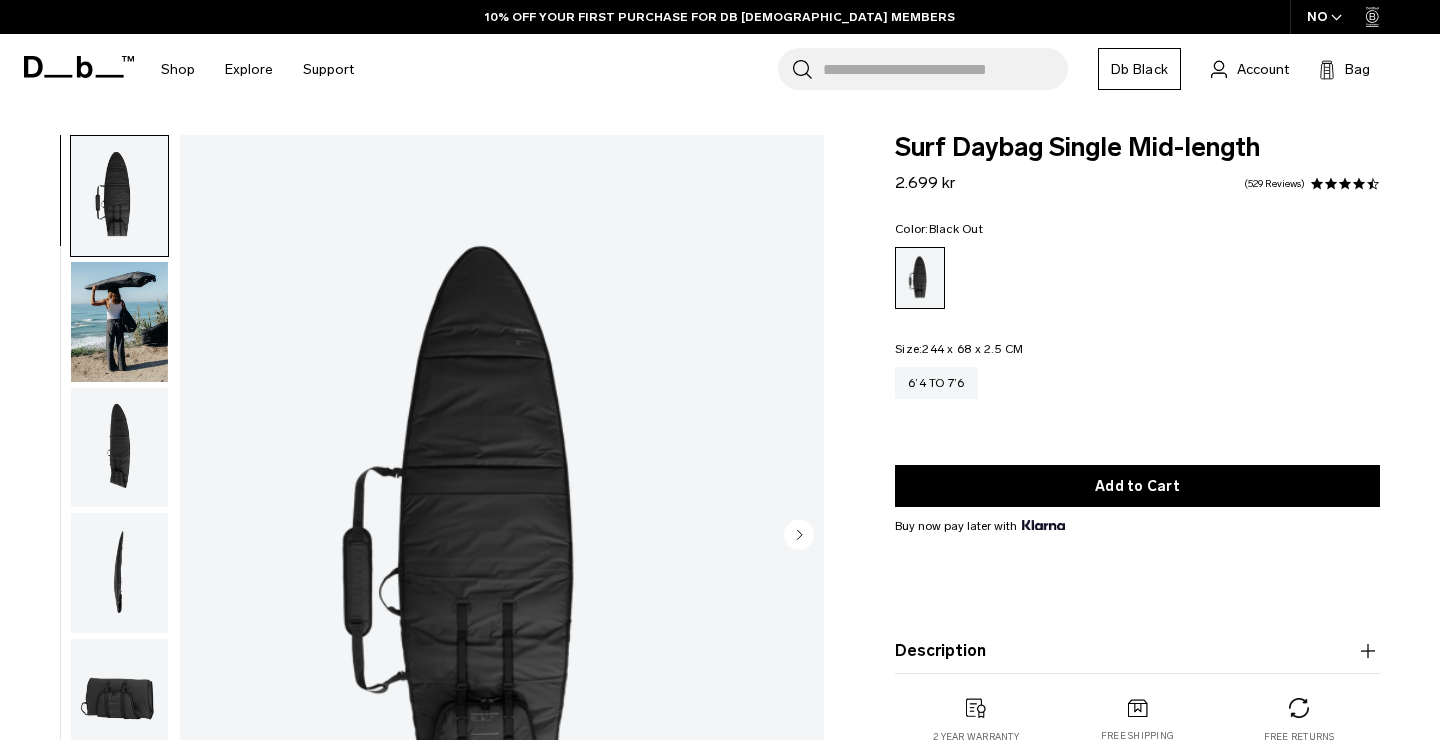 scroll, scrollTop: 0, scrollLeft: 0, axis: both 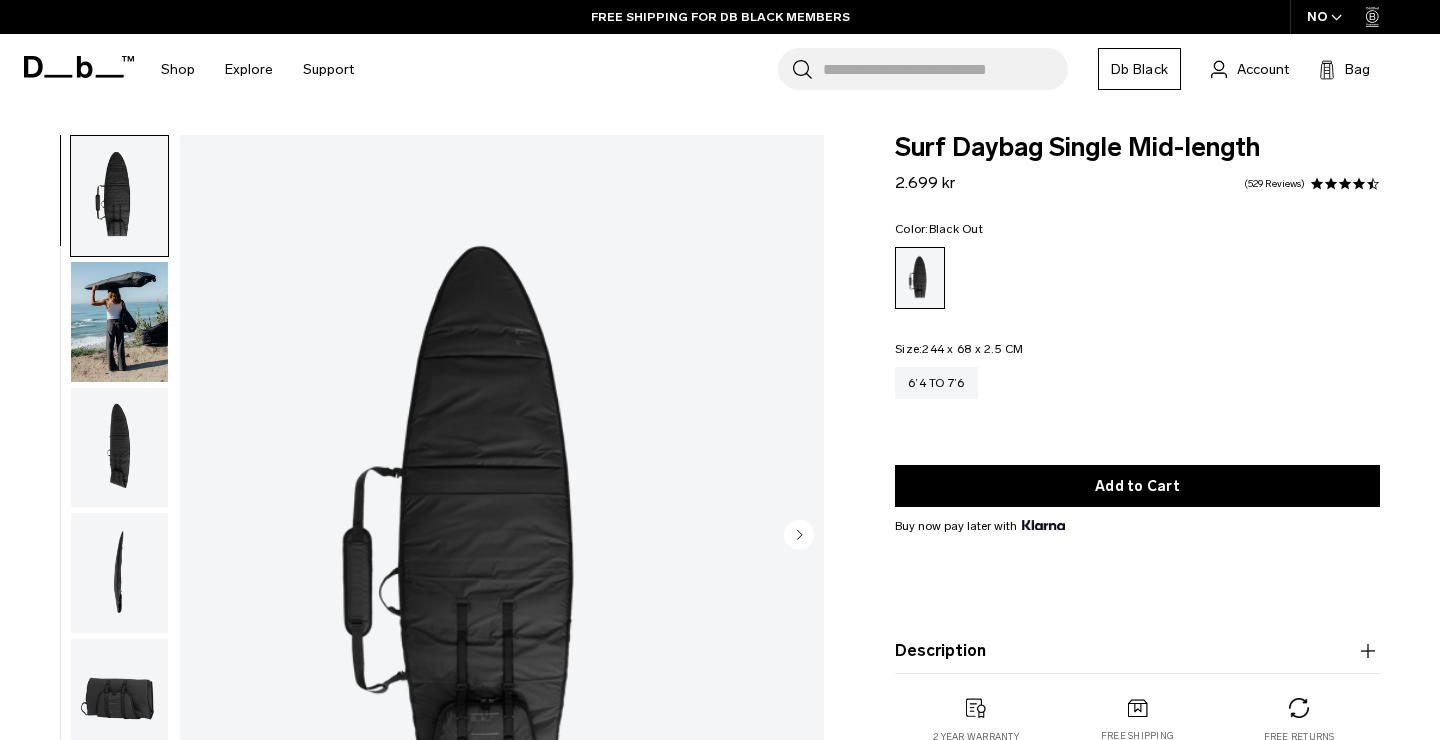 click on "Surf Daybag Single Mid-length" at bounding box center [1137, 148] 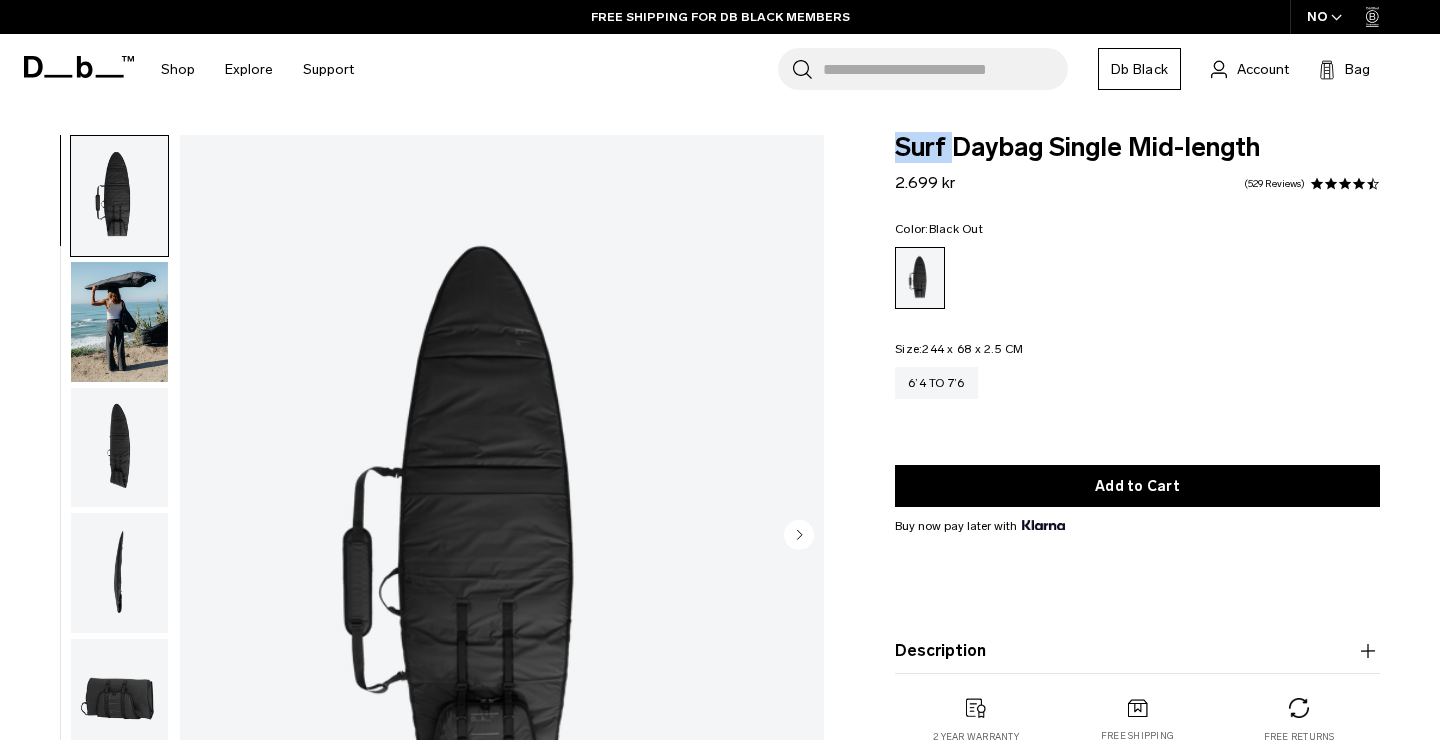 click on "Surf Daybag Single Mid-length" at bounding box center [1137, 148] 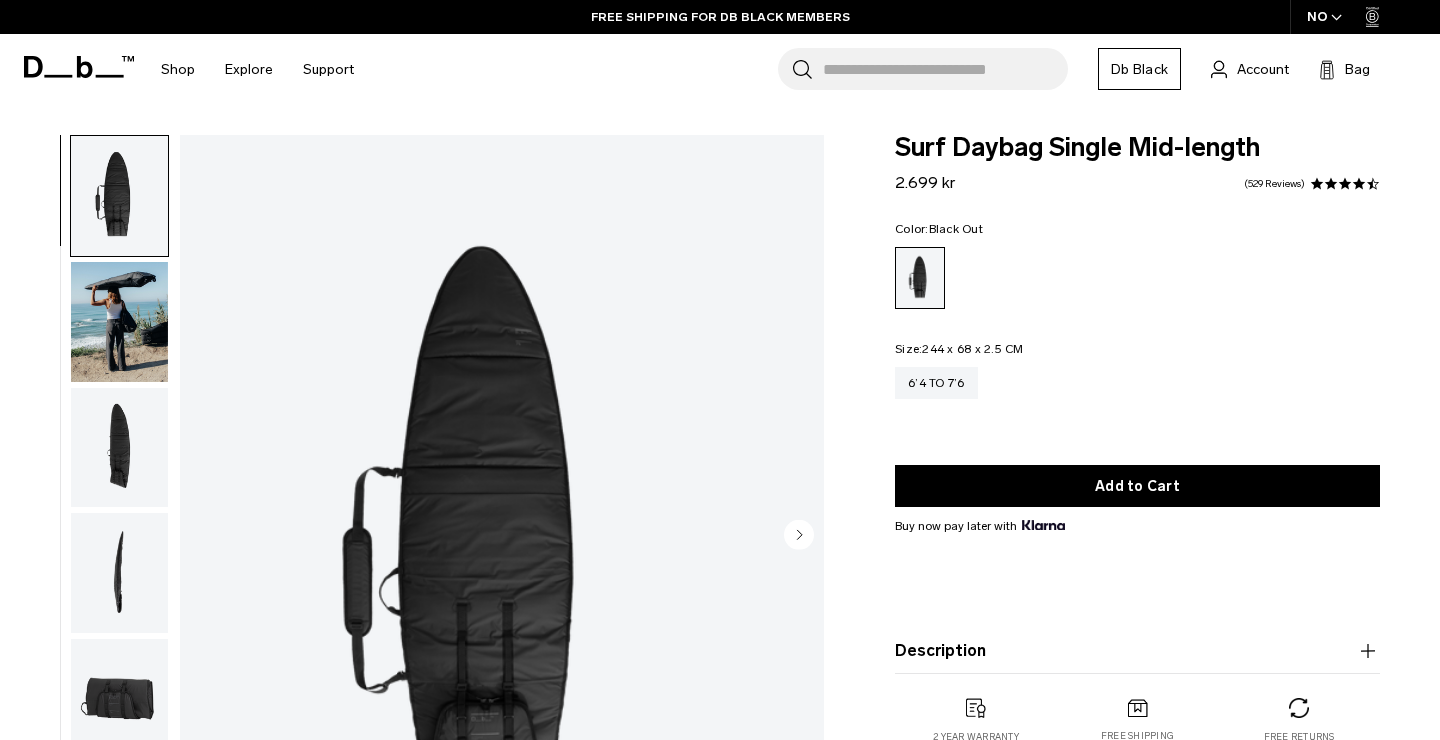 click on "Surf Daybag Single Mid-length" at bounding box center (1137, 148) 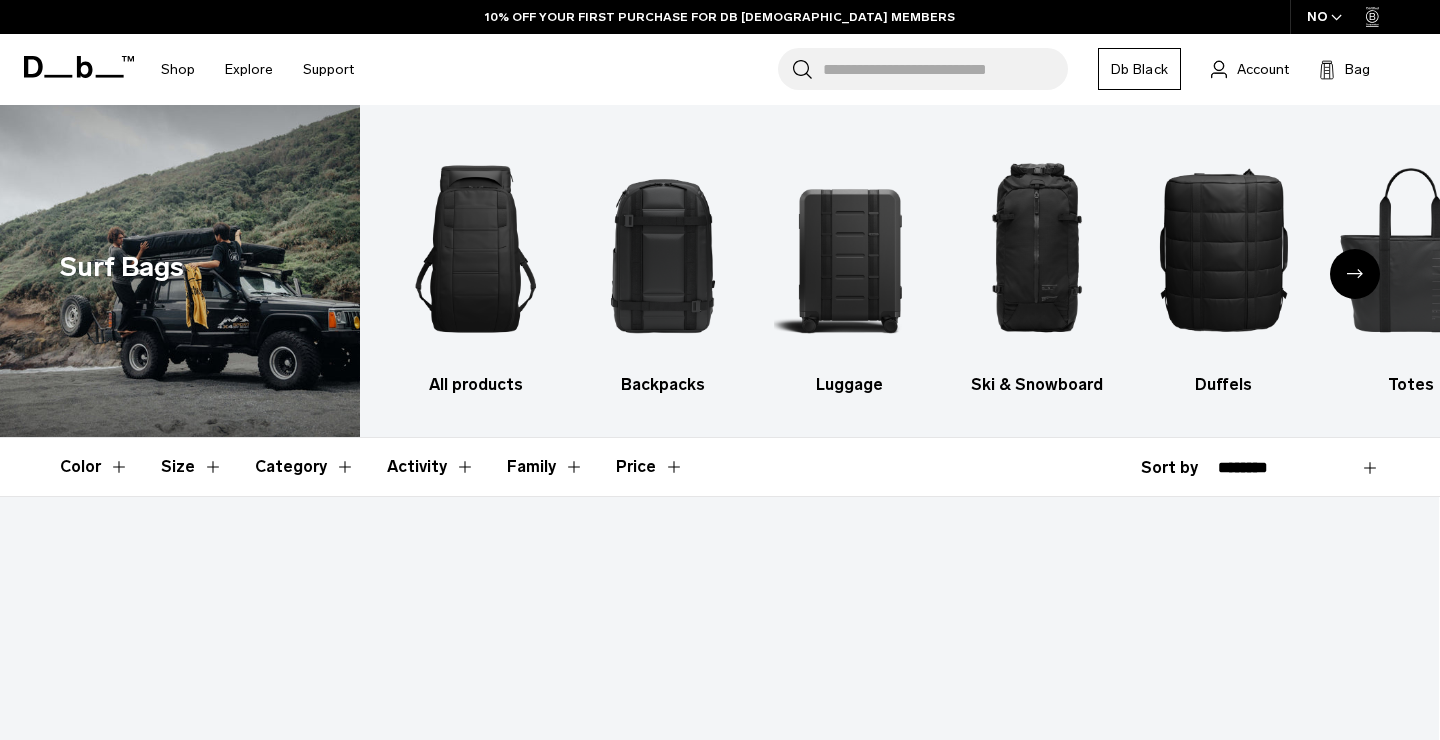 scroll, scrollTop: 781, scrollLeft: 0, axis: vertical 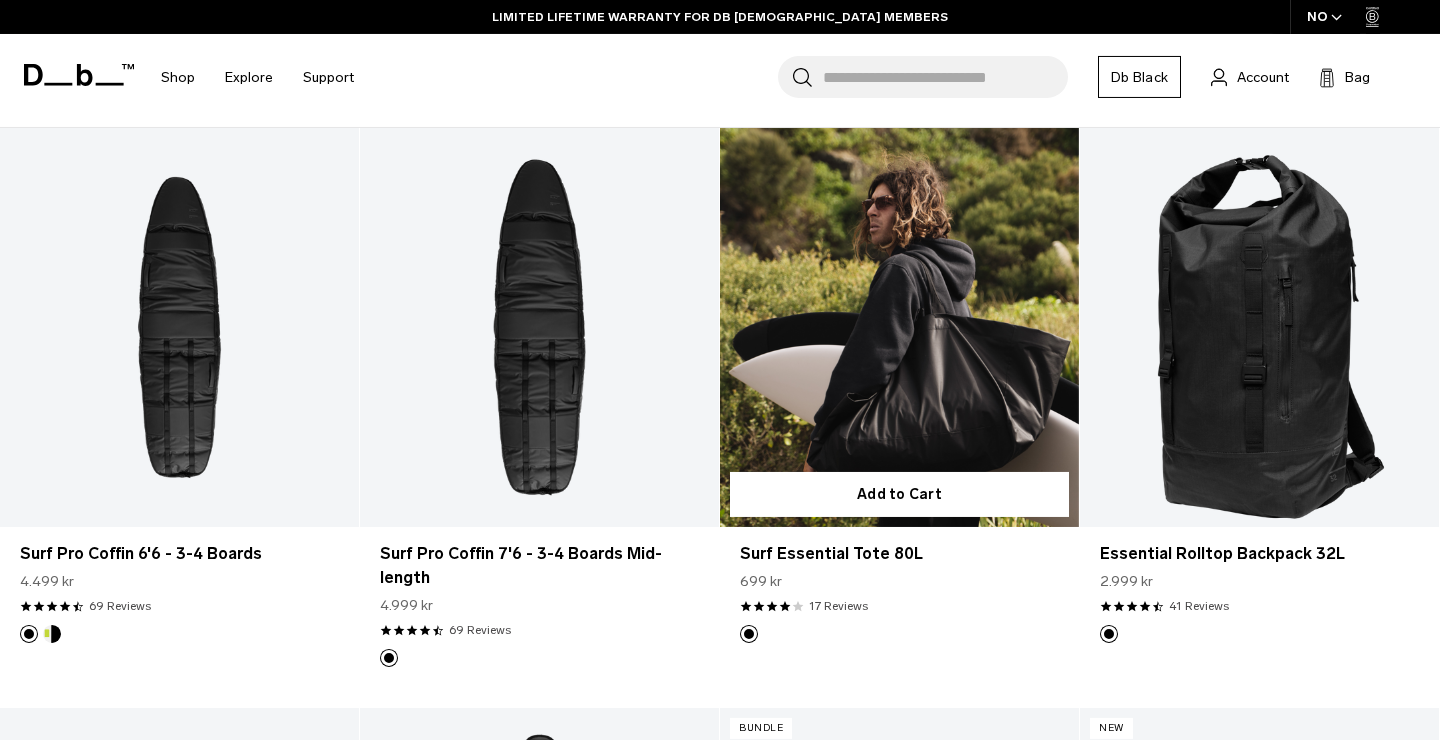 click at bounding box center (899, 327) 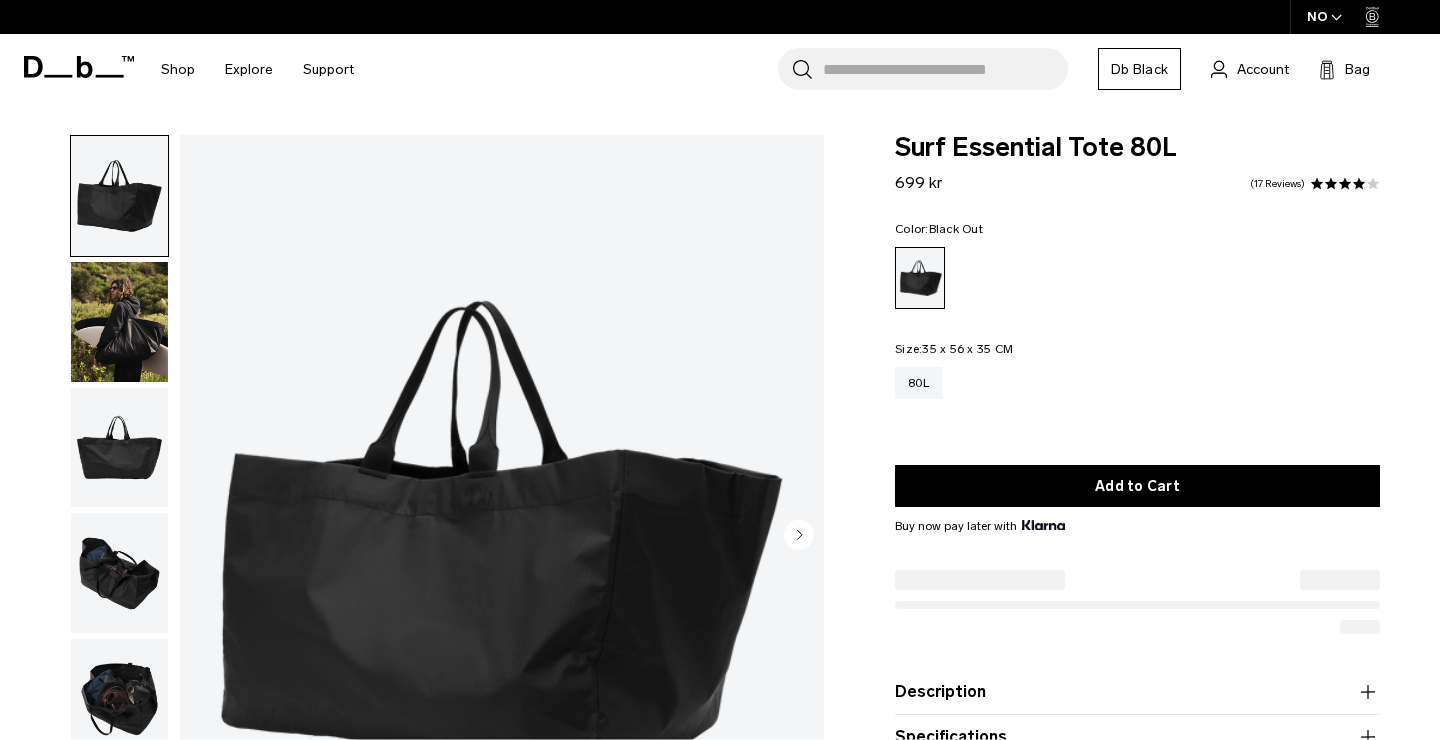 scroll, scrollTop: 0, scrollLeft: 0, axis: both 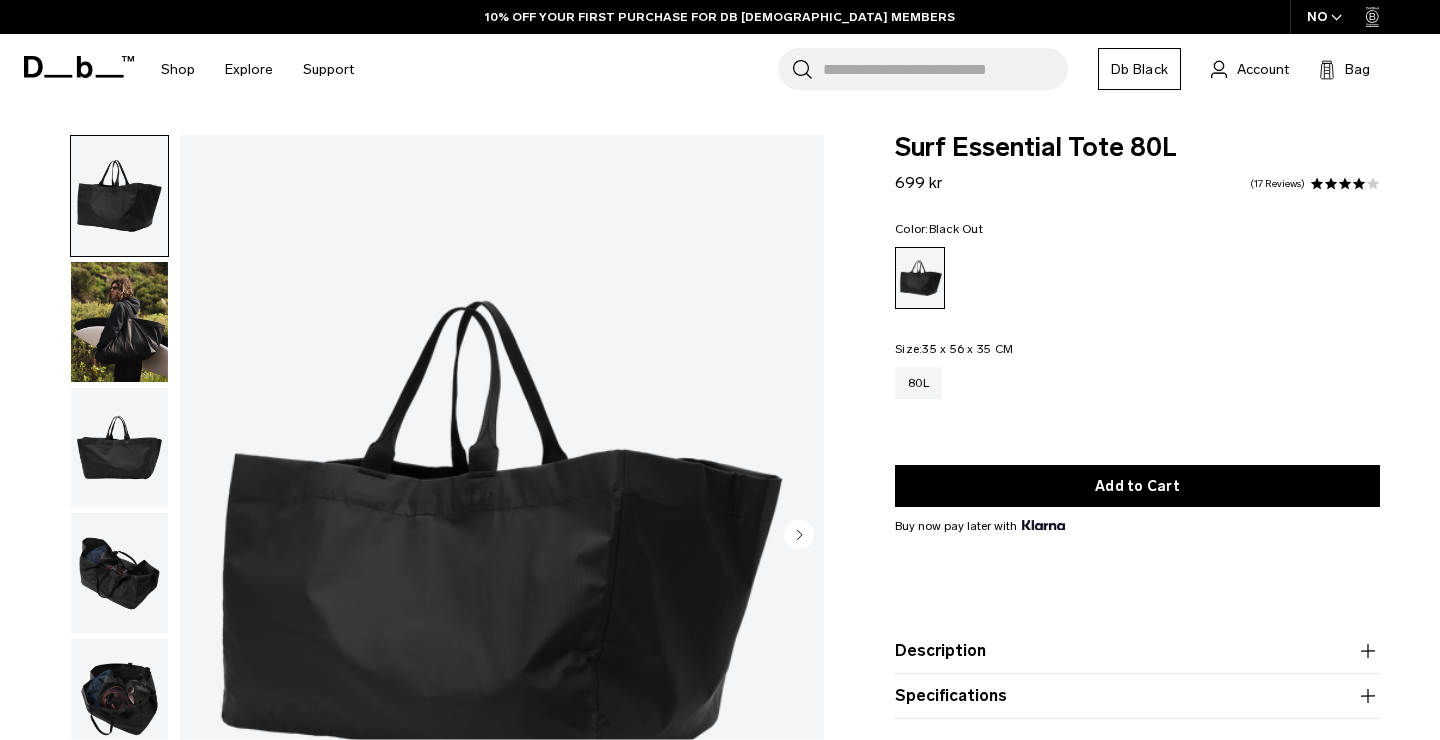 click on "Surf Essential Tote 80L" at bounding box center (1137, 148) 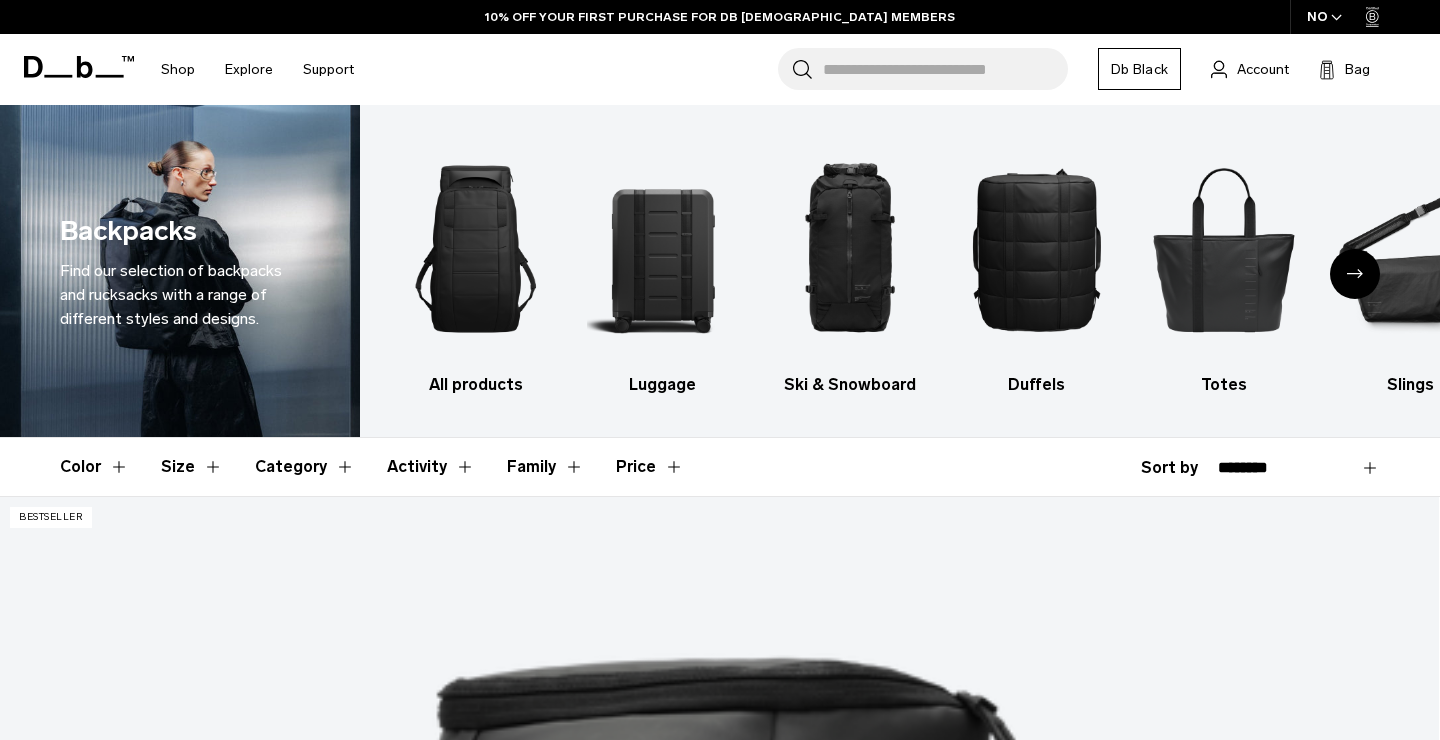 scroll, scrollTop: 0, scrollLeft: 0, axis: both 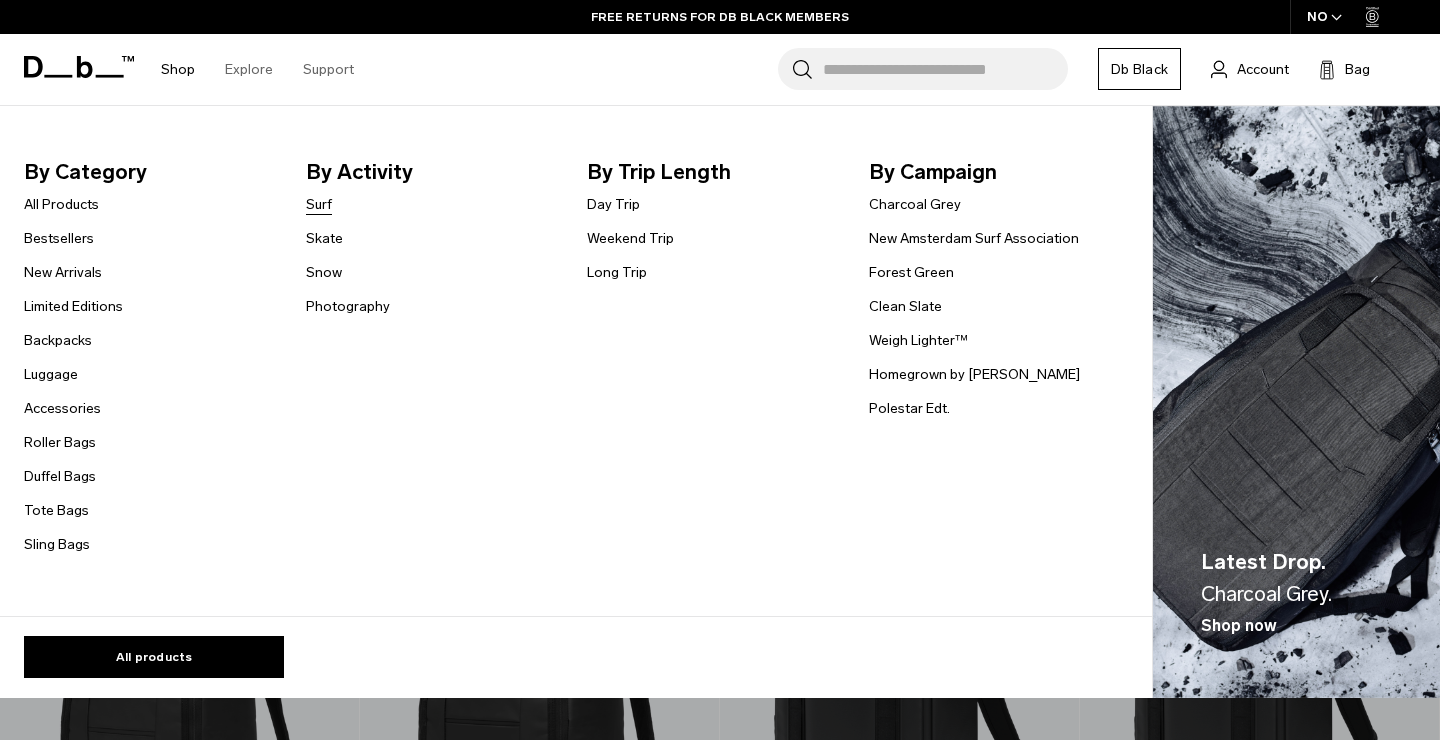 click on "Surf" at bounding box center (319, 204) 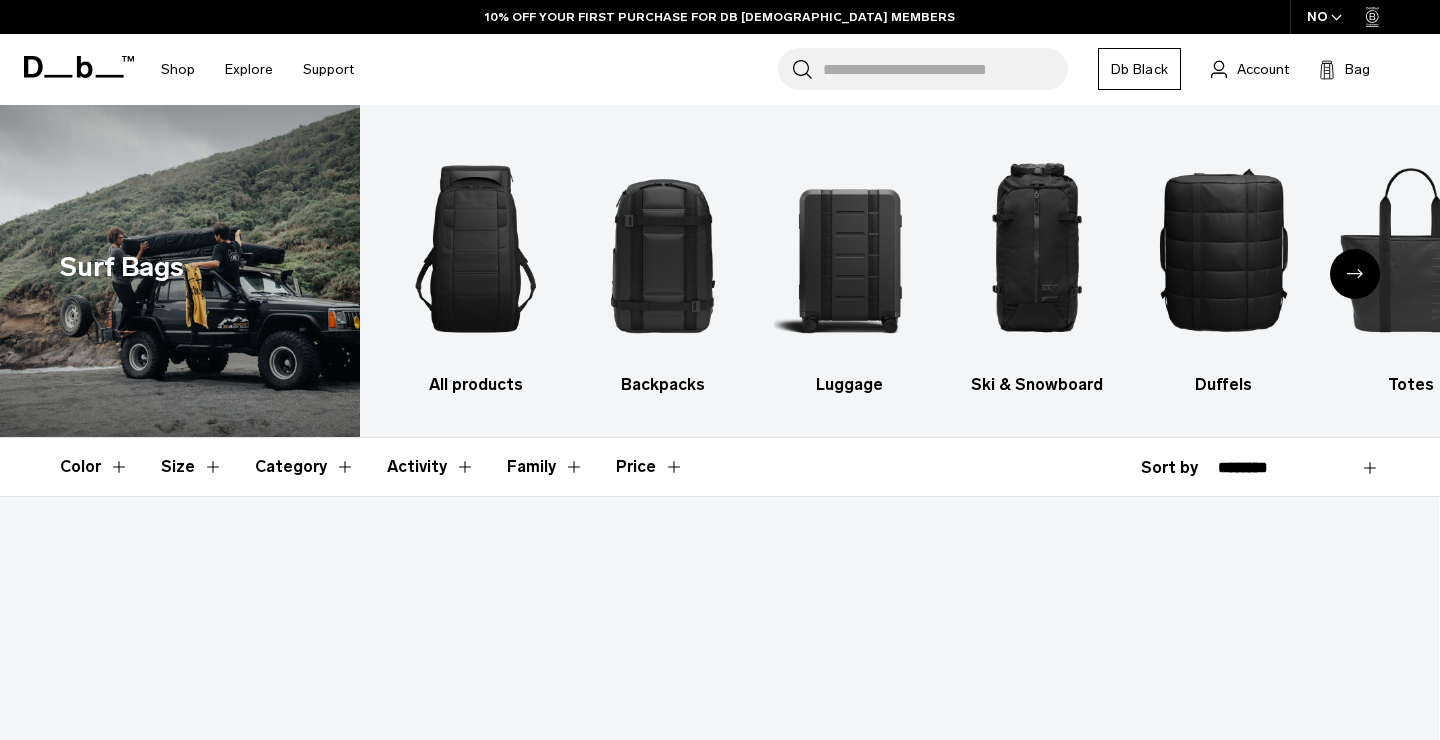 scroll, scrollTop: 0, scrollLeft: 0, axis: both 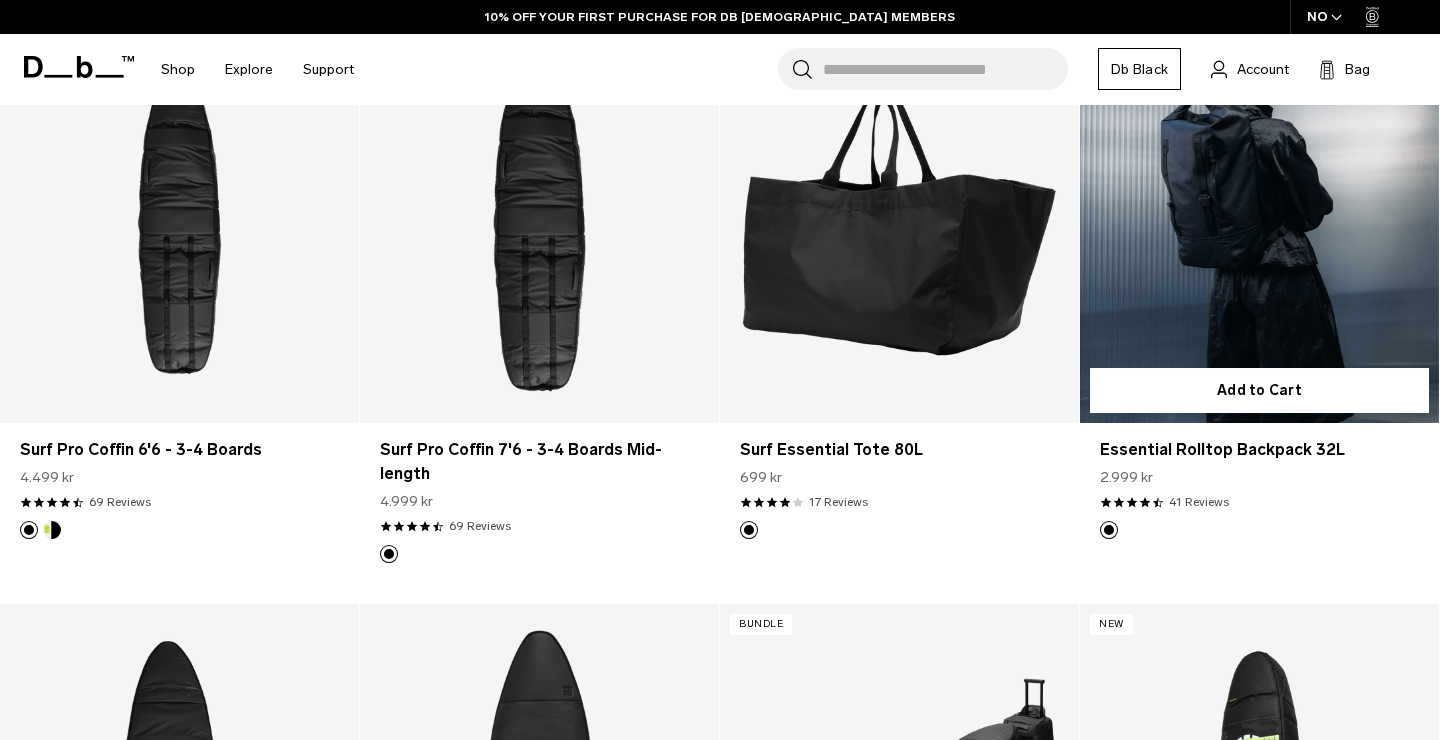 click at bounding box center (1259, 223) 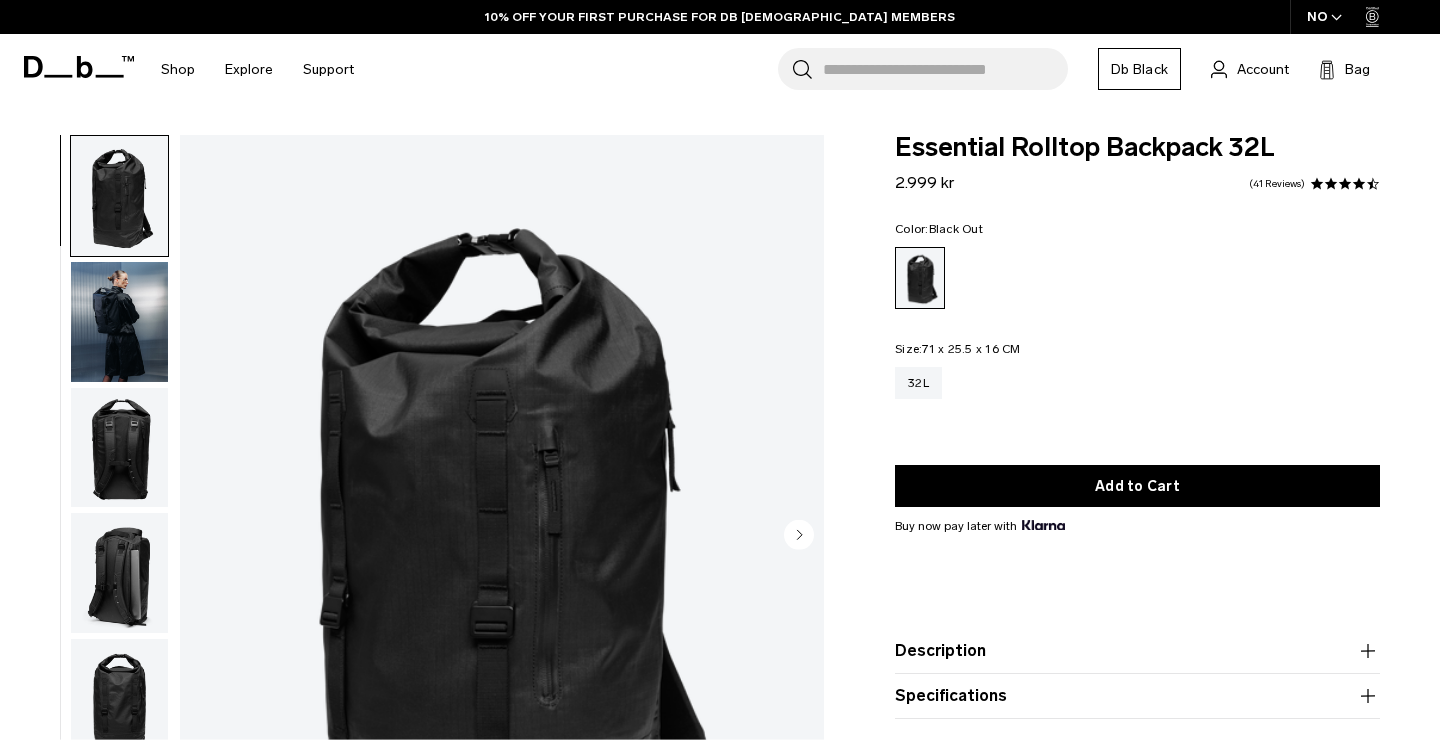 scroll, scrollTop: 0, scrollLeft: 0, axis: both 